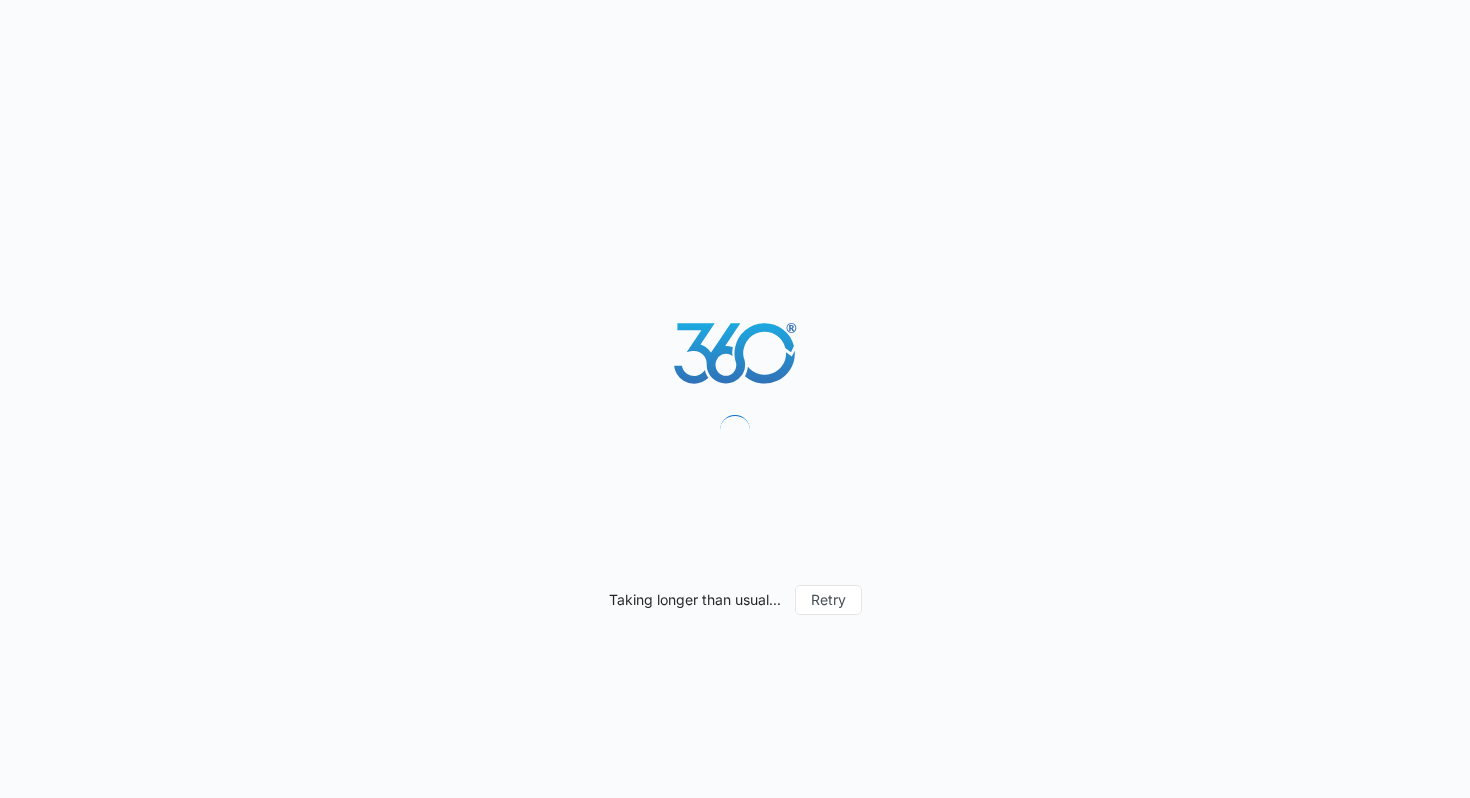 scroll, scrollTop: 0, scrollLeft: 0, axis: both 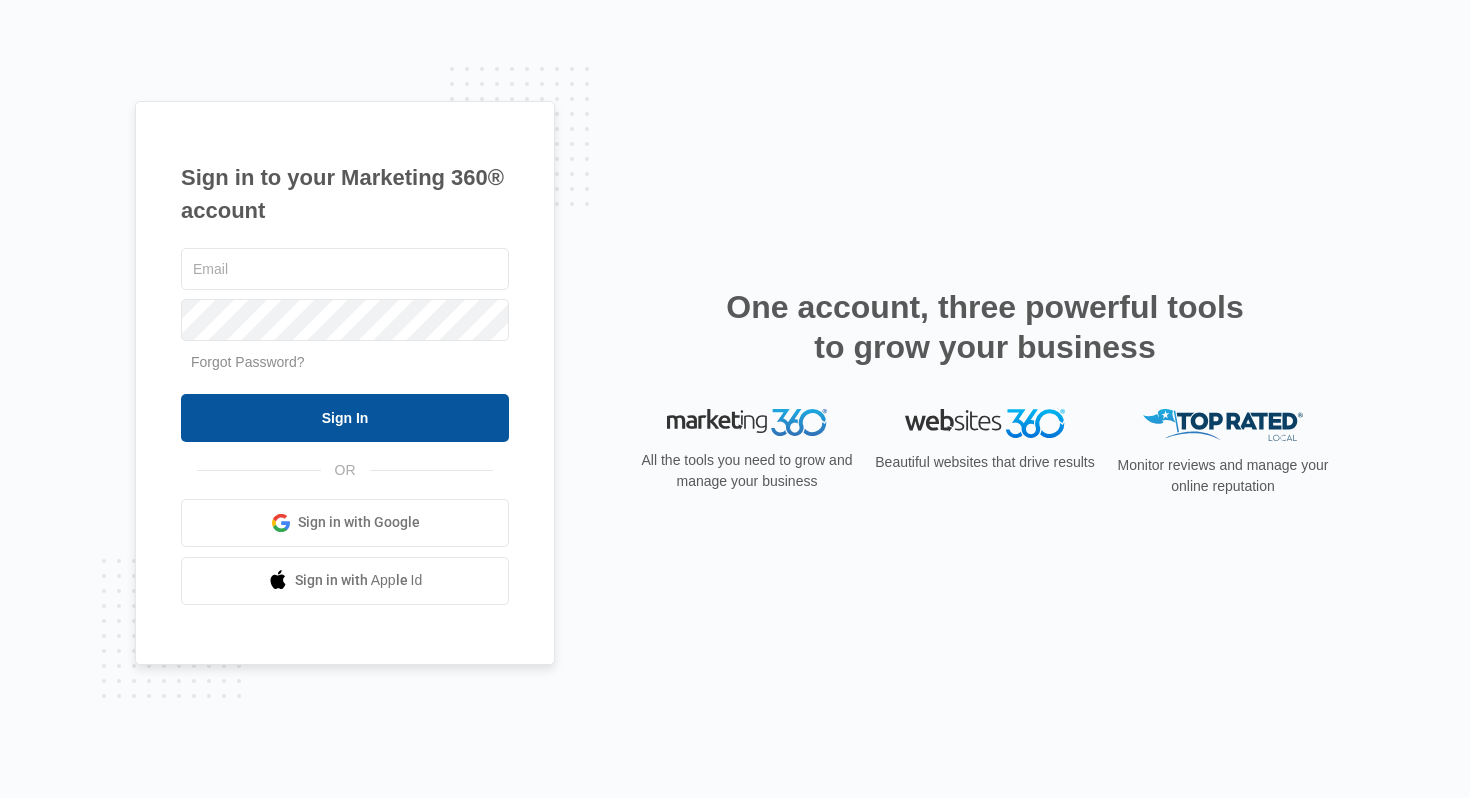 type on "[FIRST].[LAST]@[DOMAIN]" 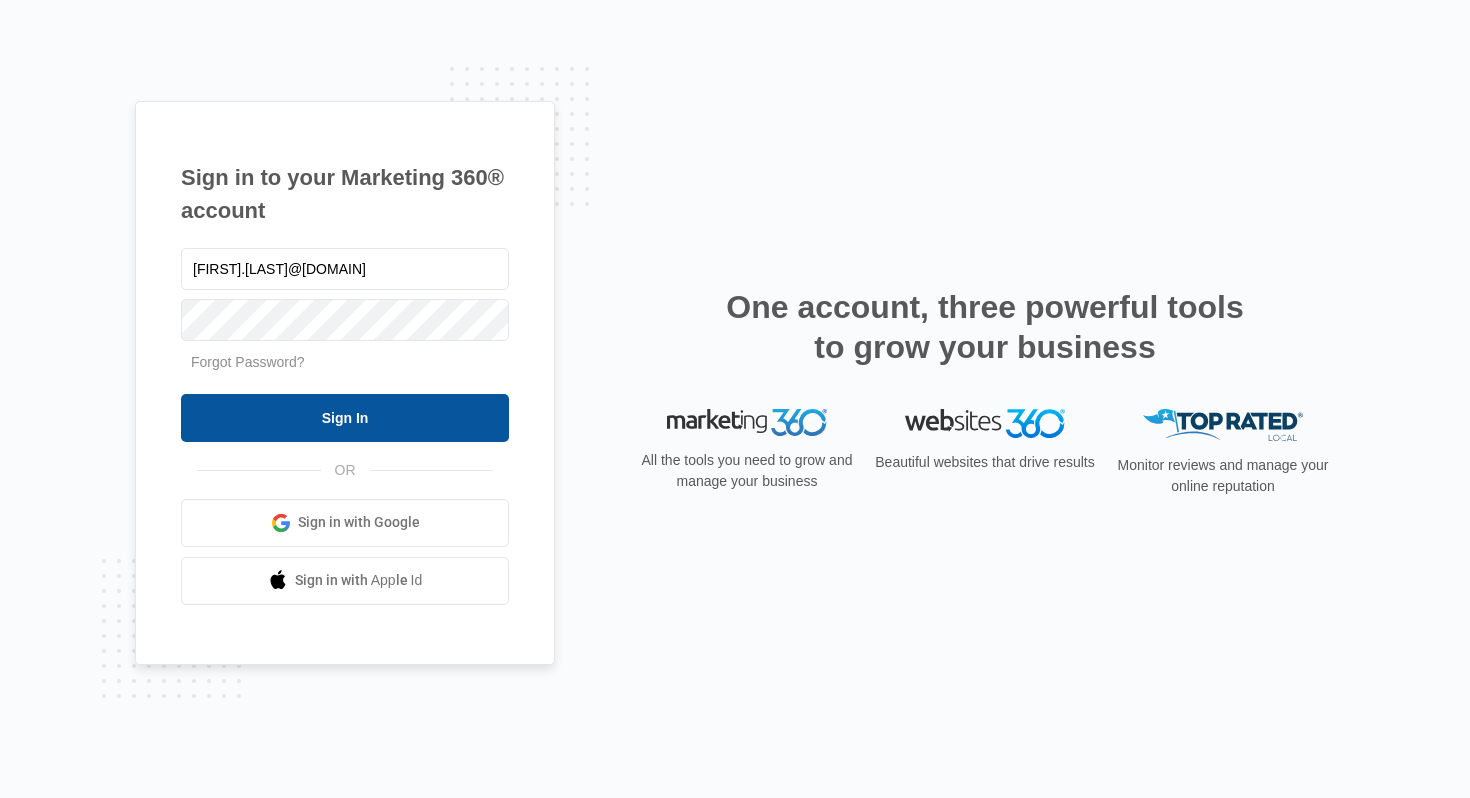 click on "Sign In" at bounding box center (345, 418) 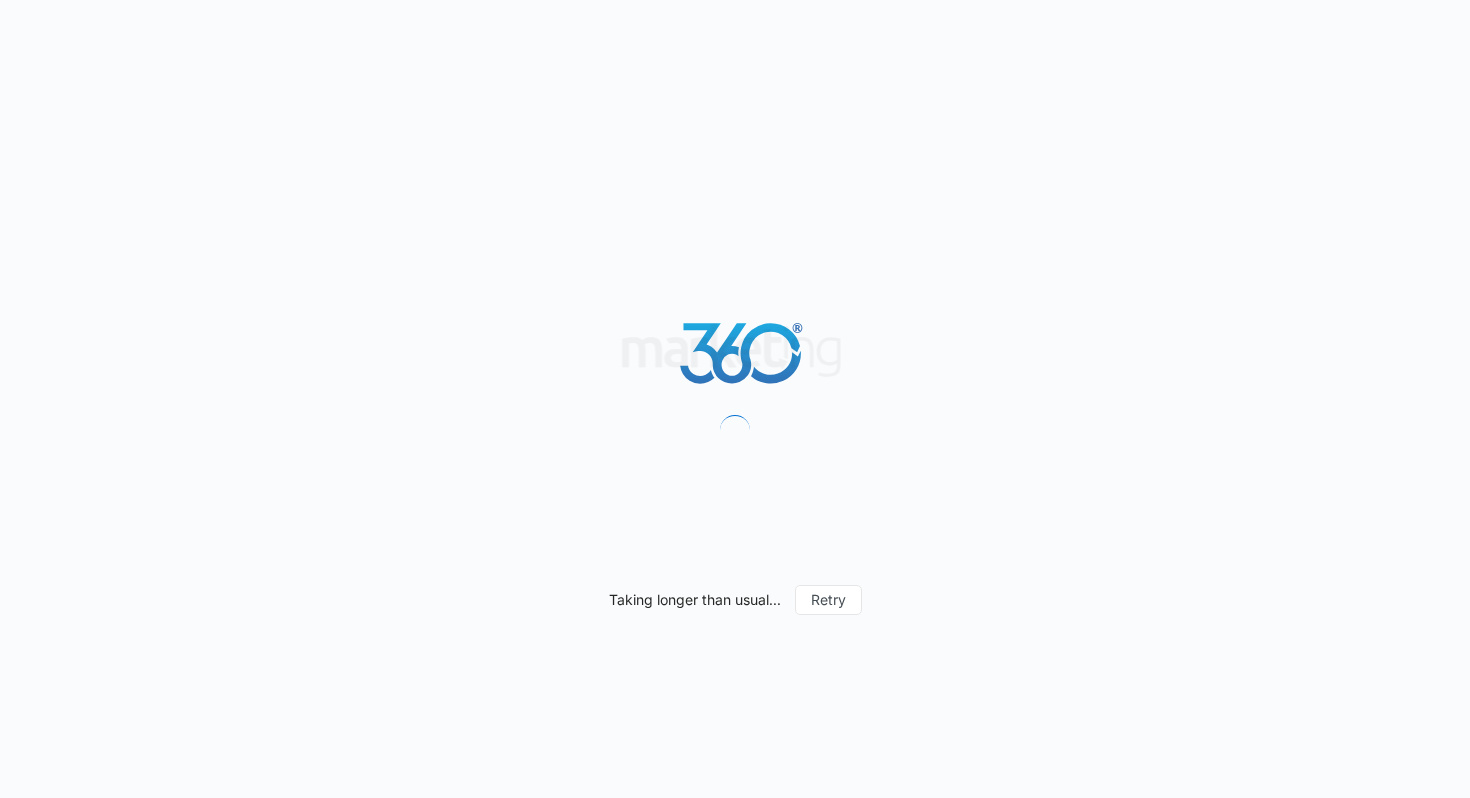 scroll, scrollTop: 0, scrollLeft: 0, axis: both 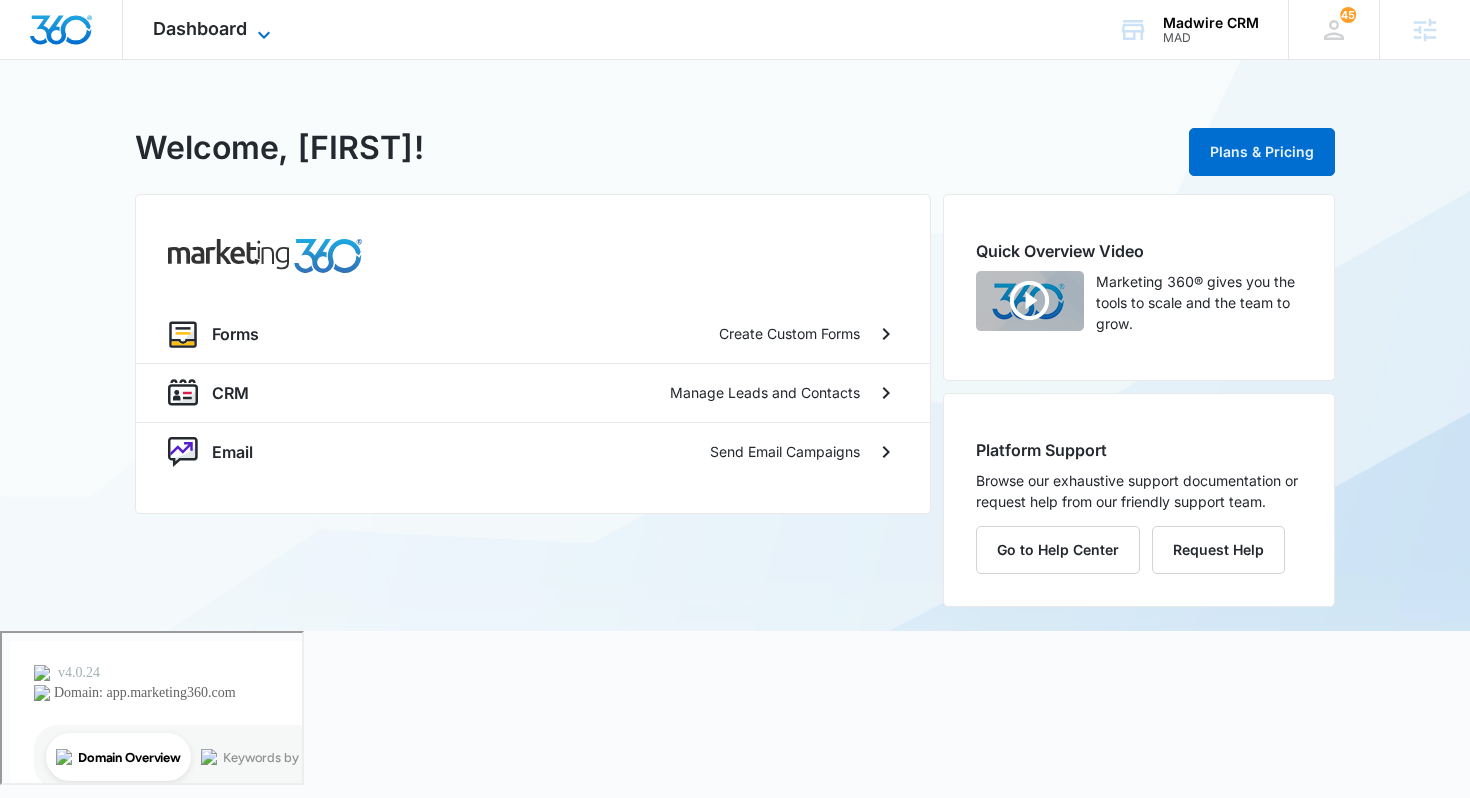 click on "Dashboard" at bounding box center (200, 28) 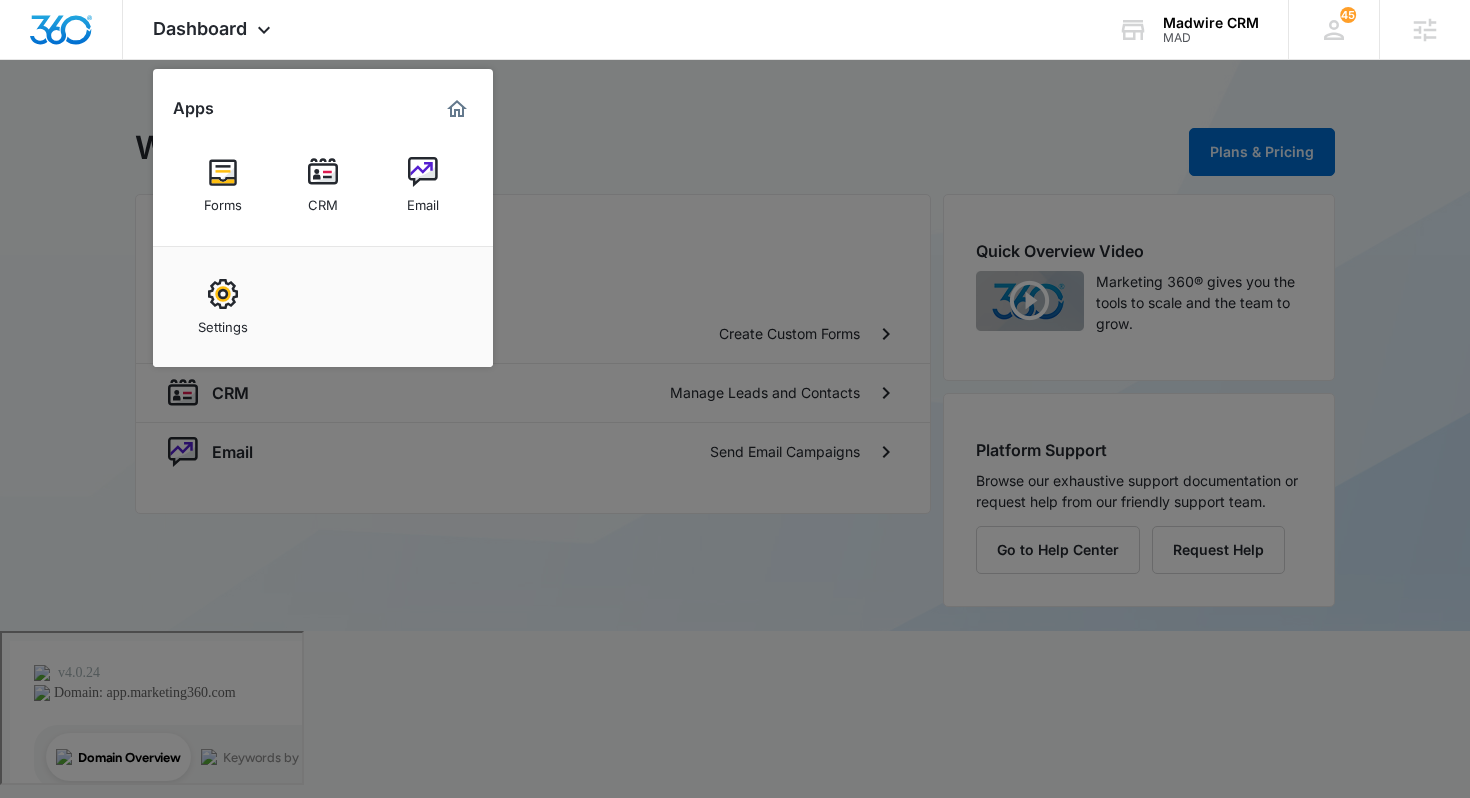 click at bounding box center (735, 399) 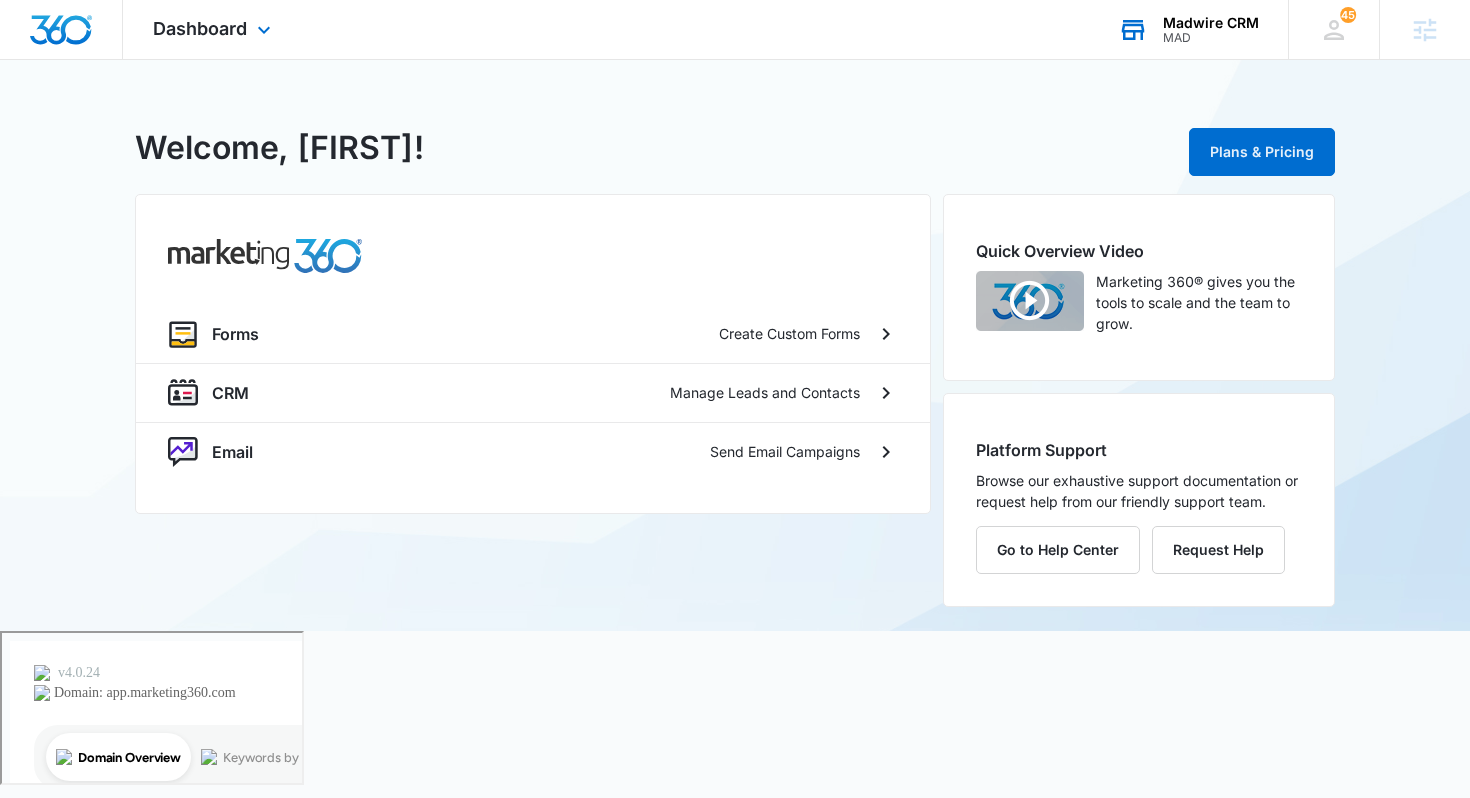 click 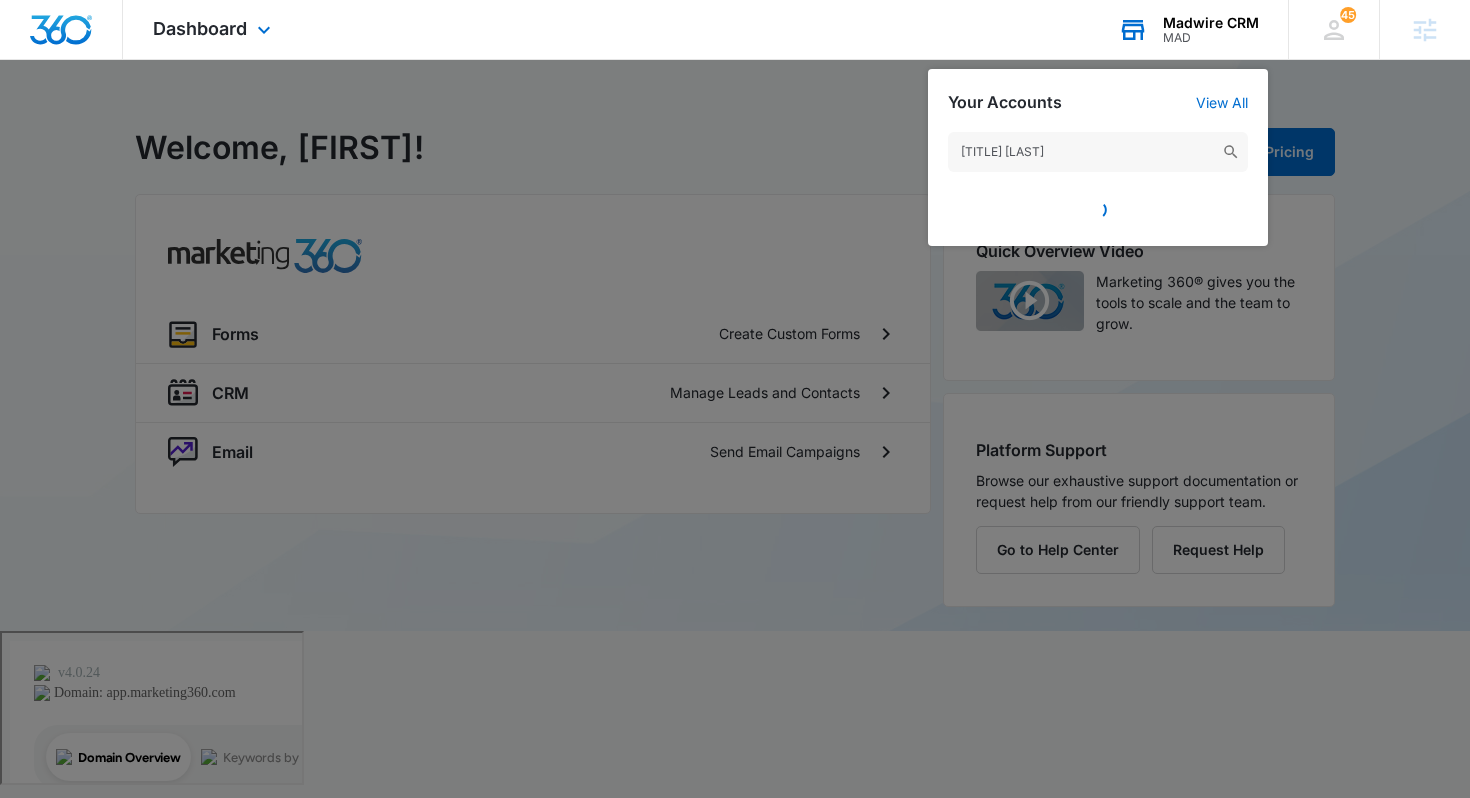 type on "[TITLE] [LAST]" 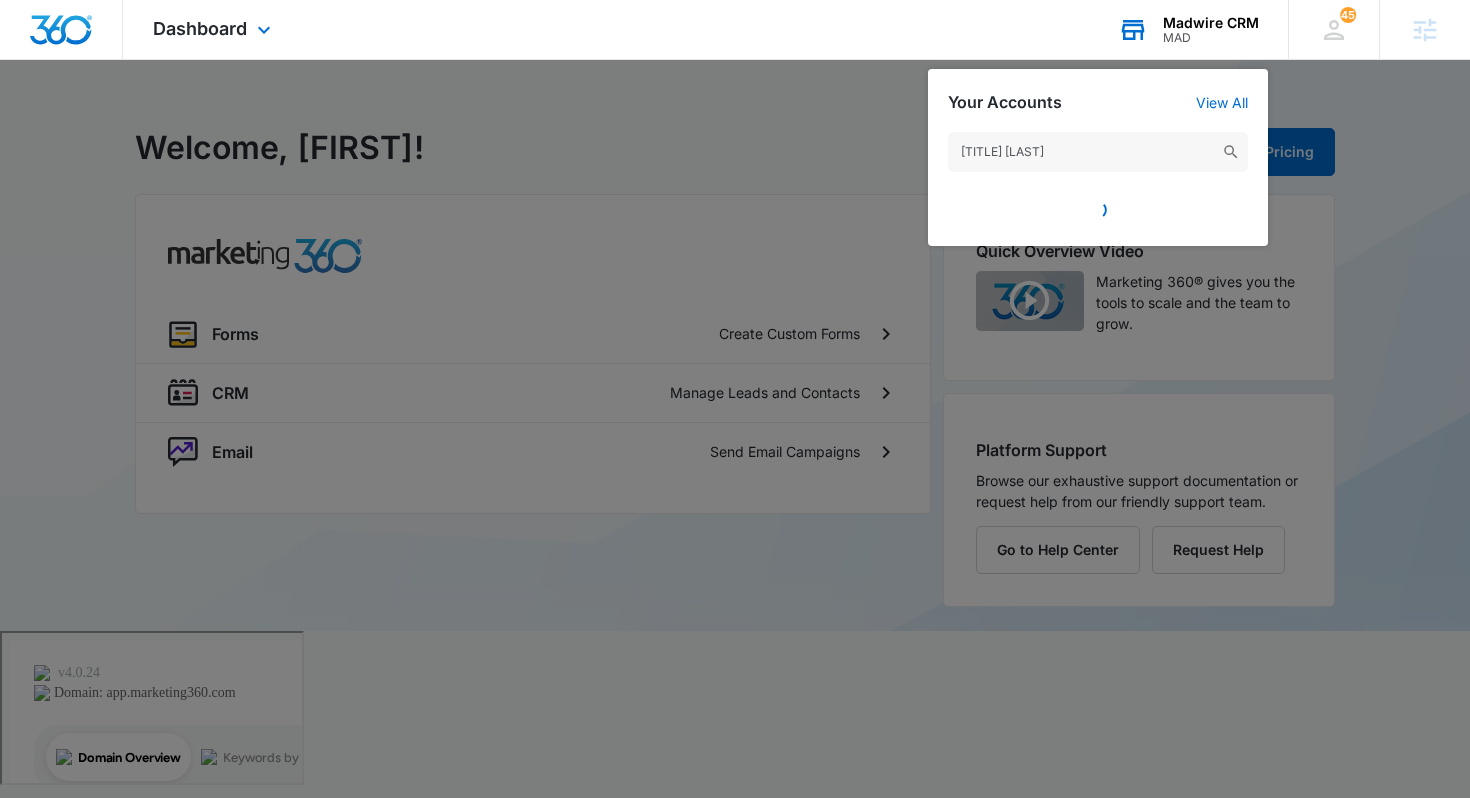 click on "Madwire CRM MAD Your Accounts View All dr beard" at bounding box center (1188, 29) 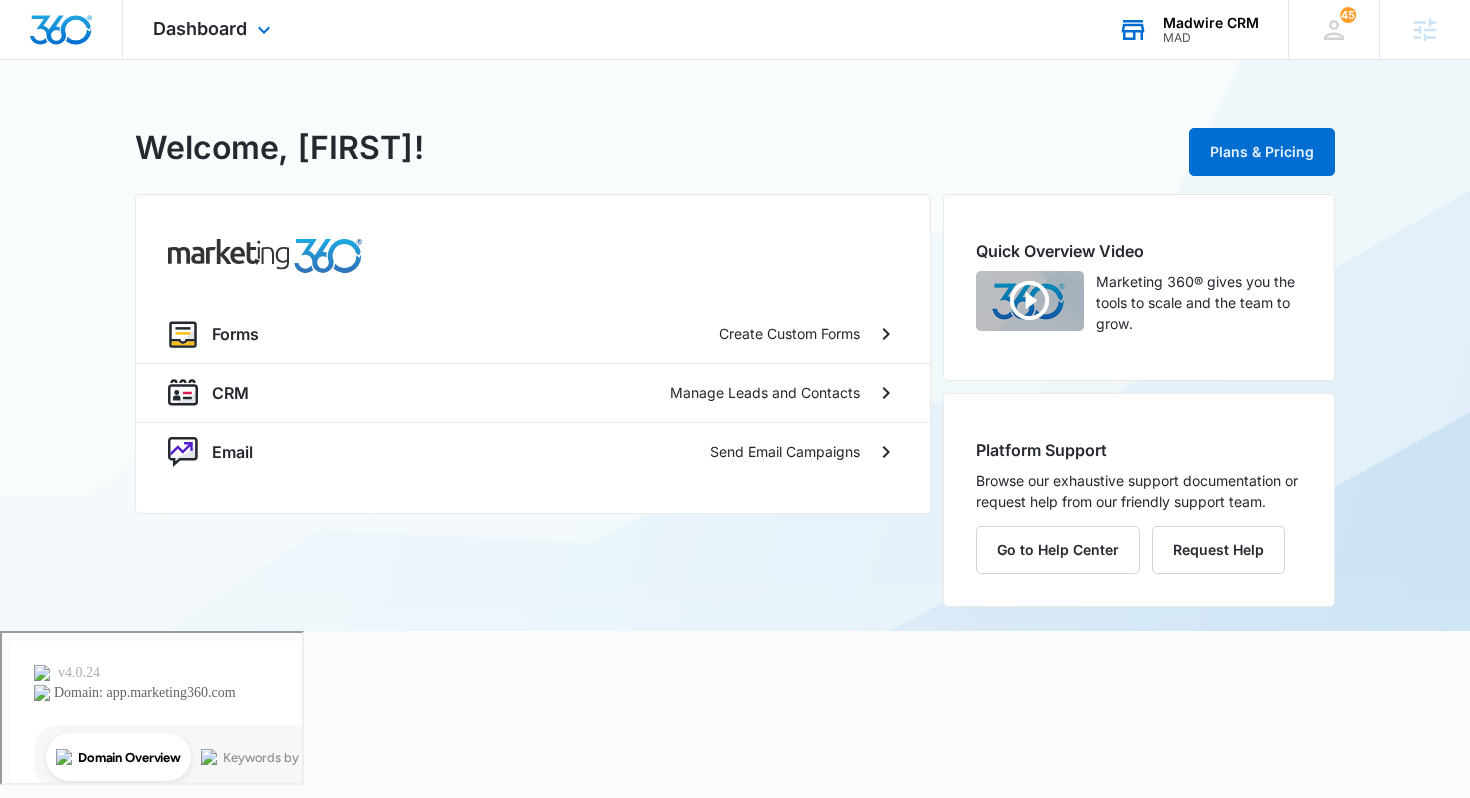 click on "Madwire CRM MAD Your Accounts View All" at bounding box center [1188, 29] 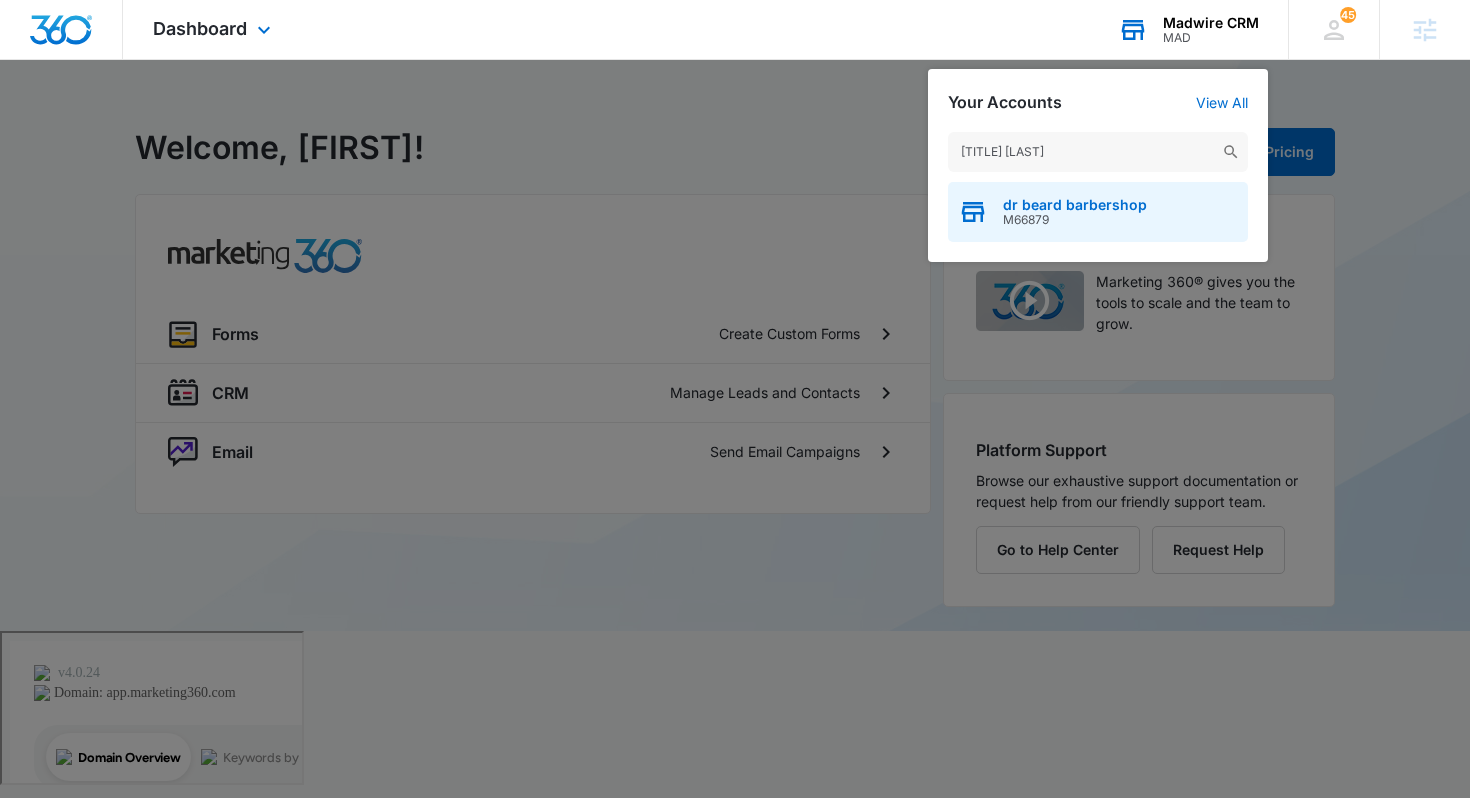 type on "dr beard" 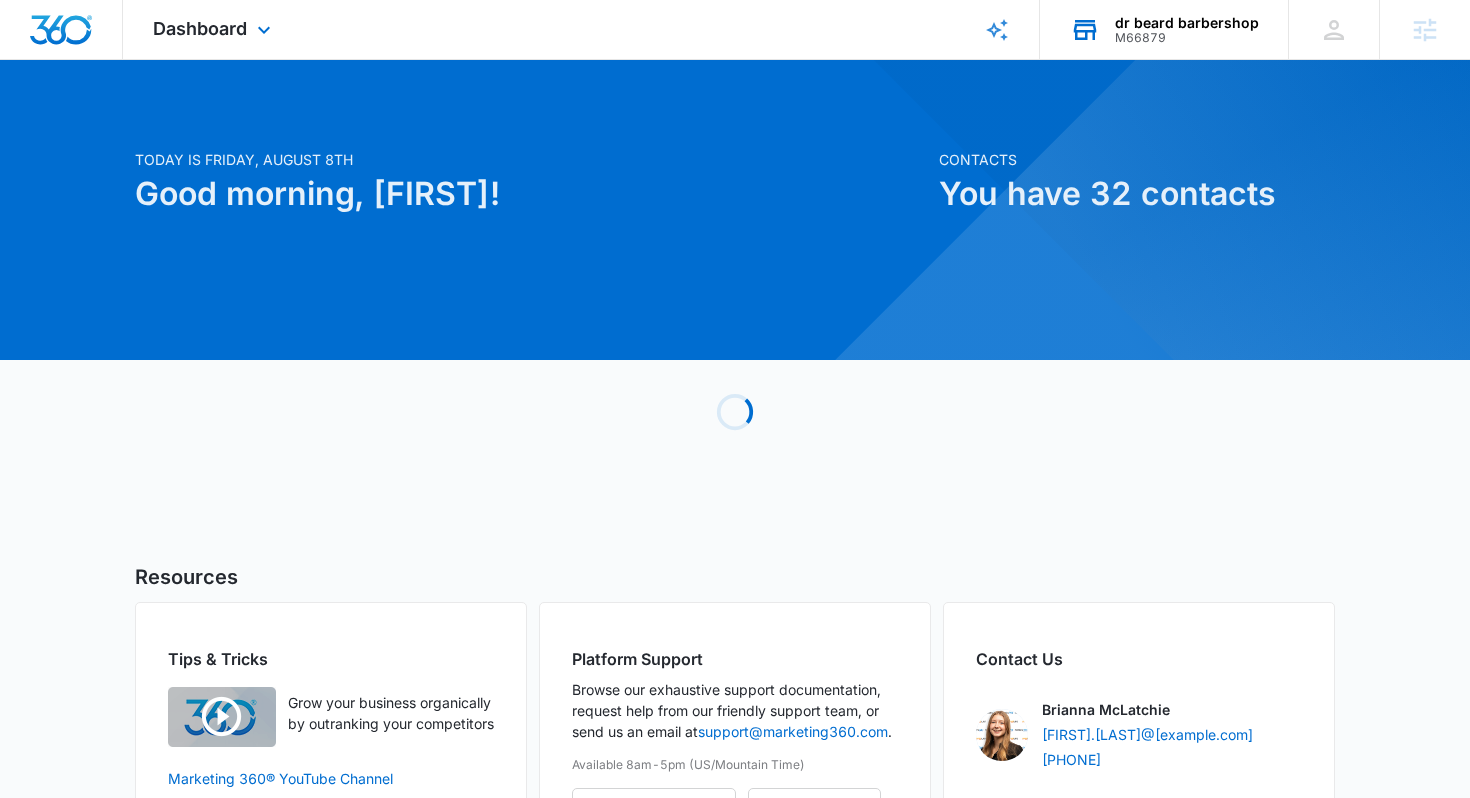 click on "Dashboard Apps Reputation Websites Forms CRM Email Social Shop Payments POS Content Ads Intelligence Files Brand Settings" at bounding box center [214, 29] 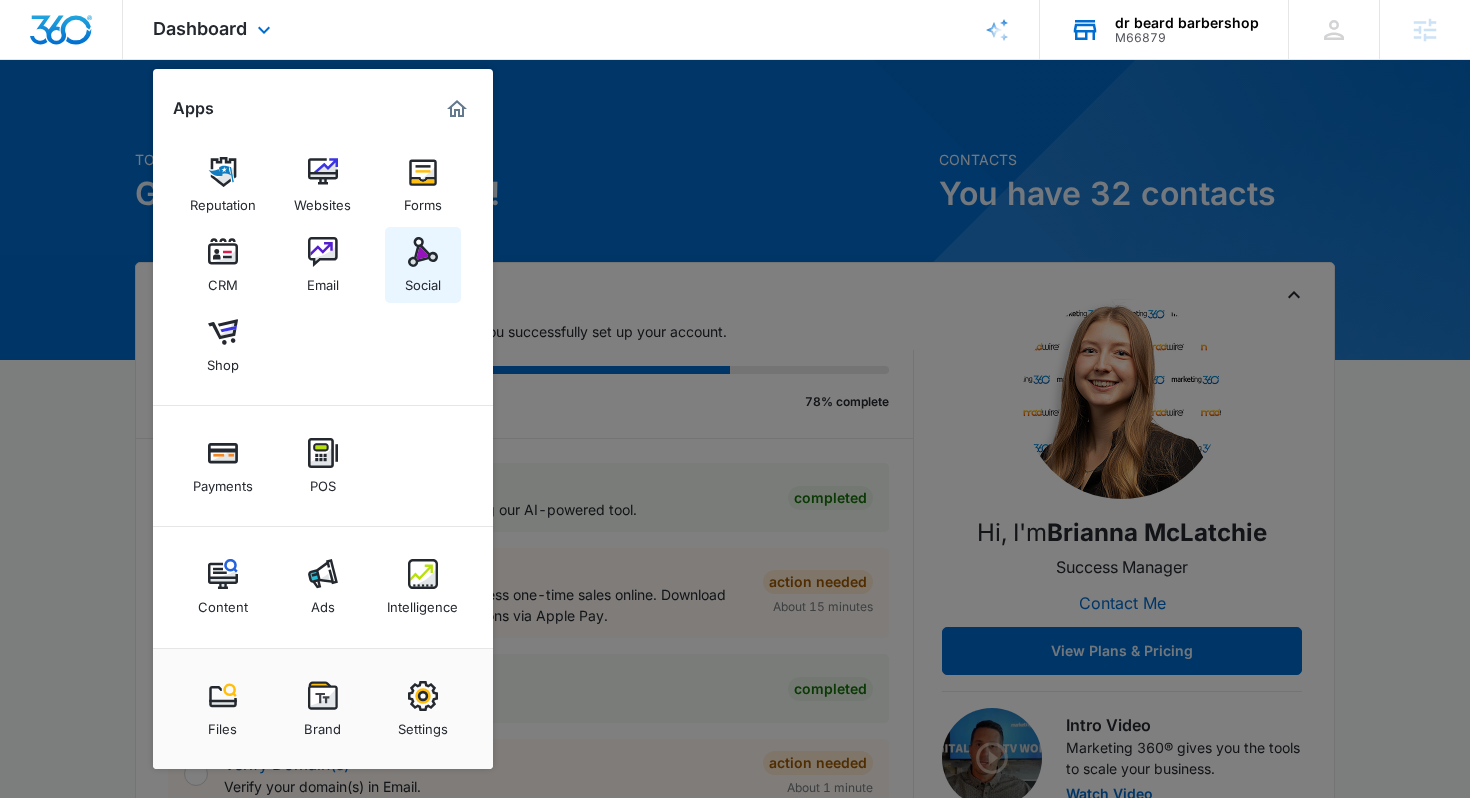 click on "Social" at bounding box center (423, 265) 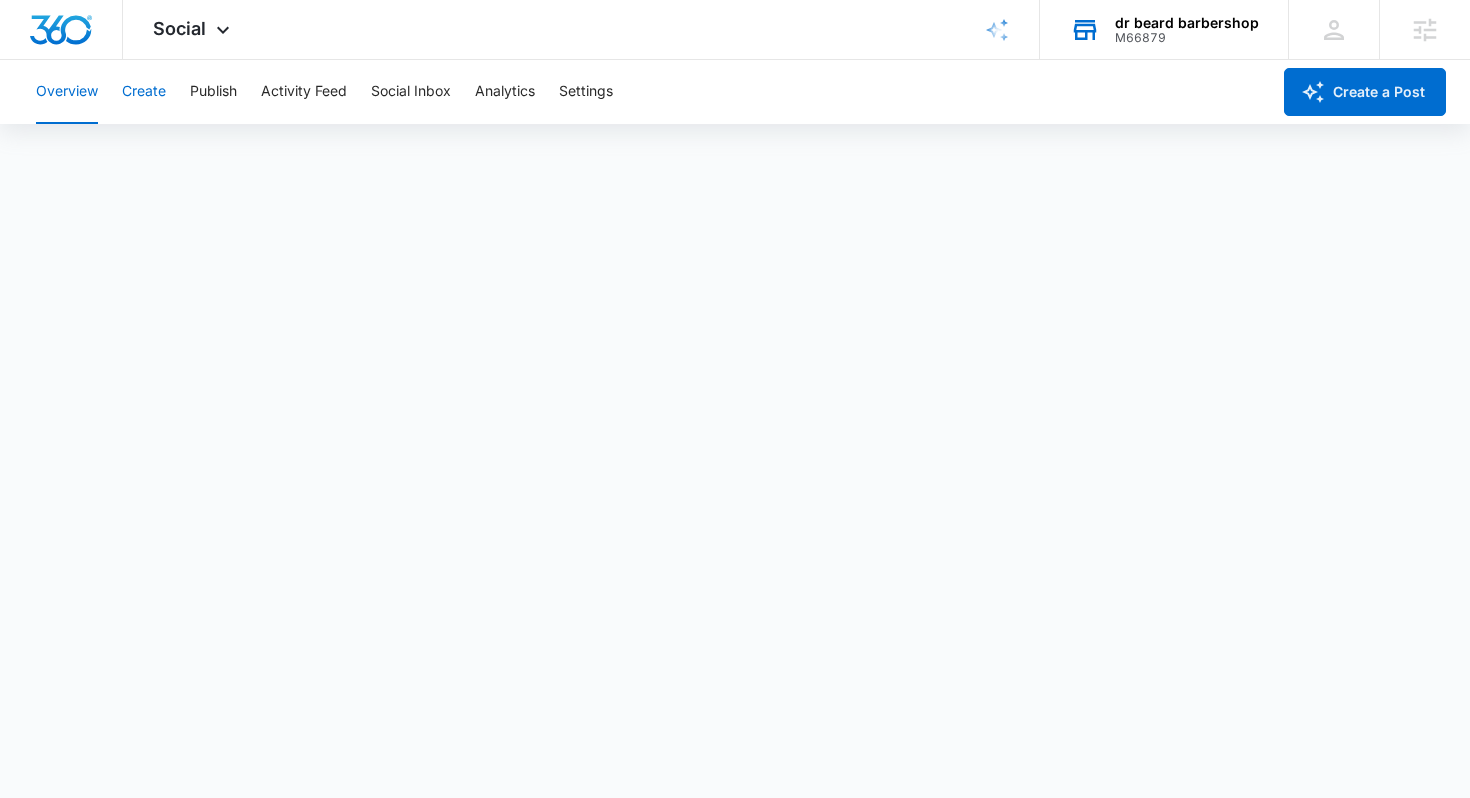 click on "Create" at bounding box center (144, 92) 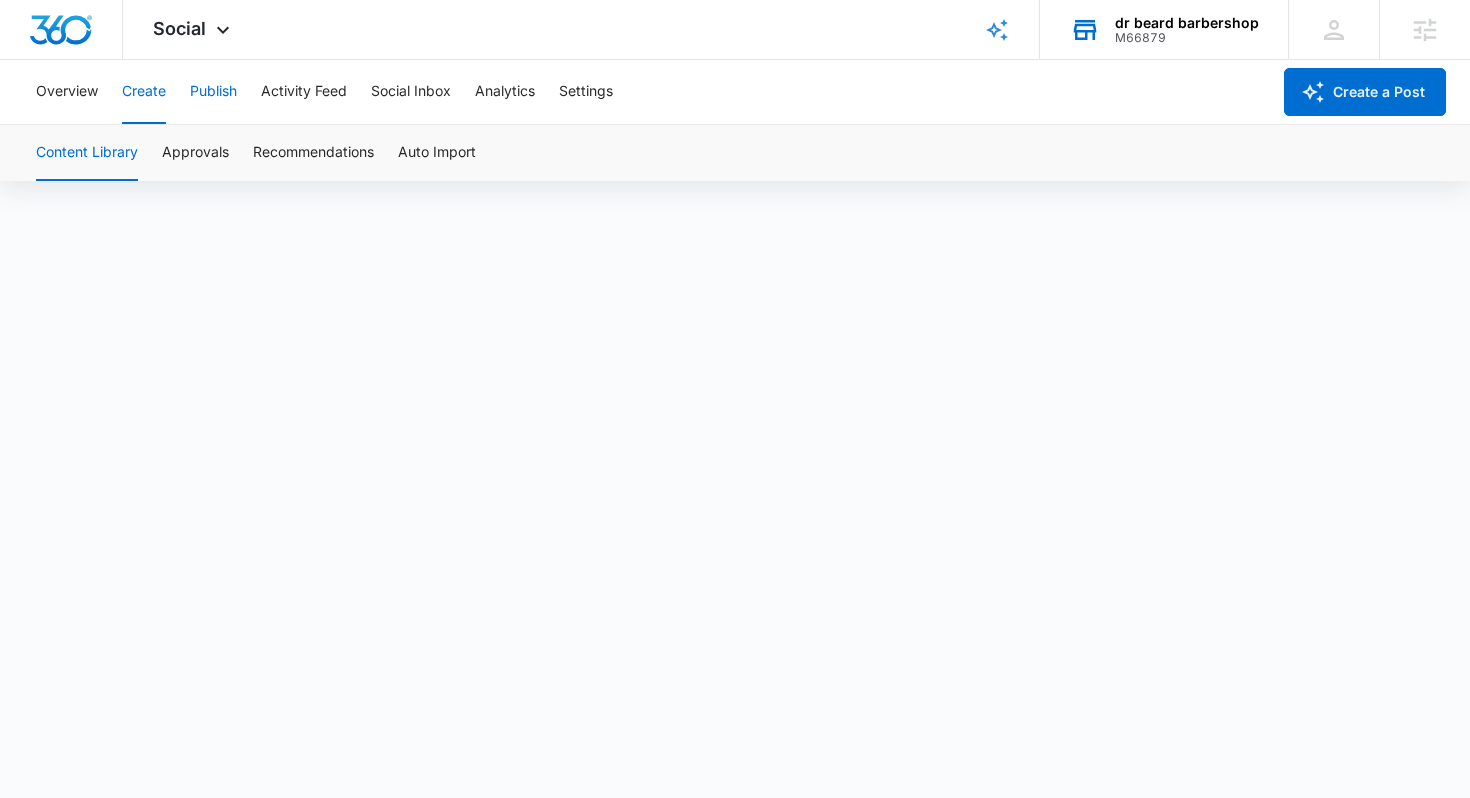 click on "Publish" at bounding box center [213, 92] 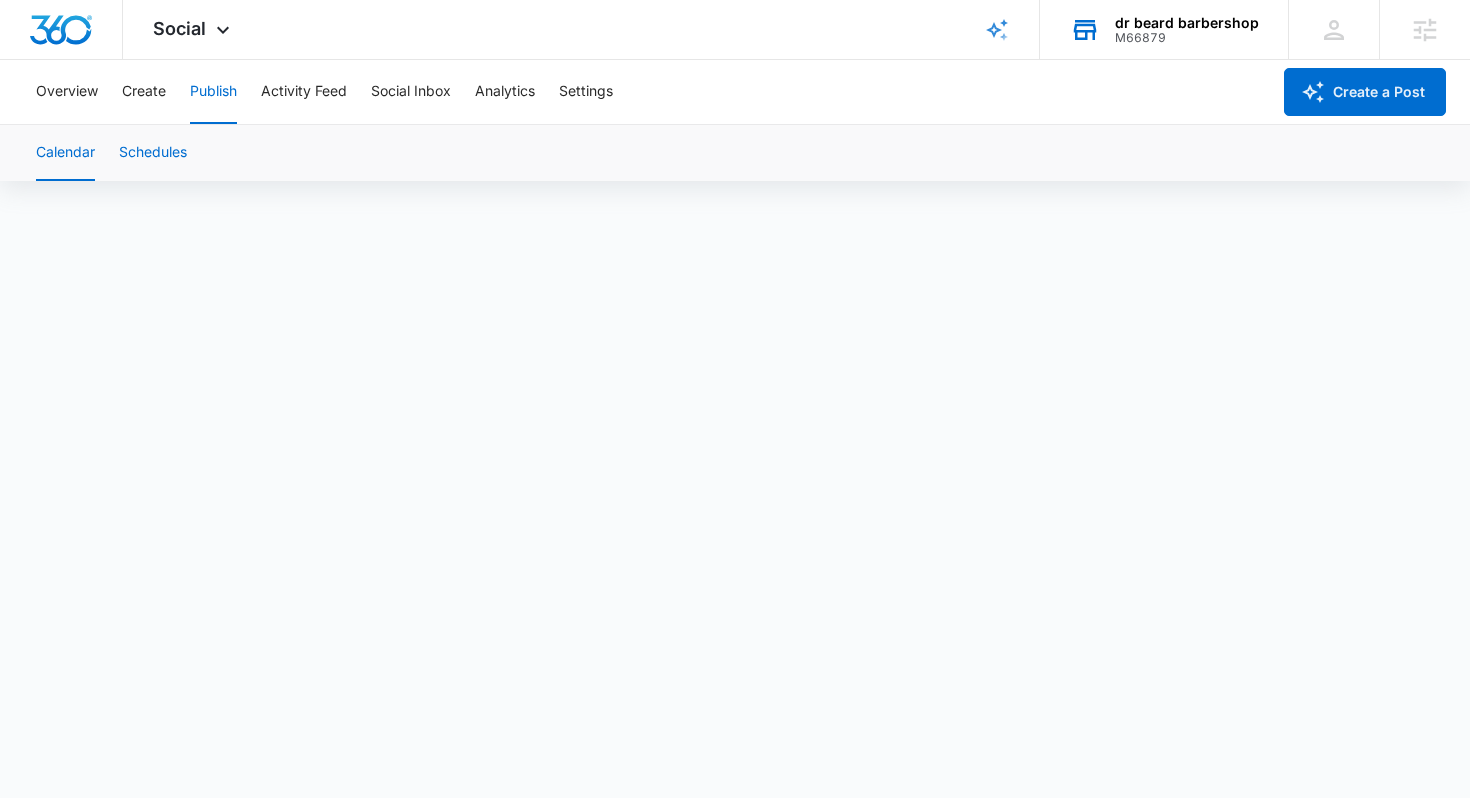 click on "Schedules" at bounding box center (153, 153) 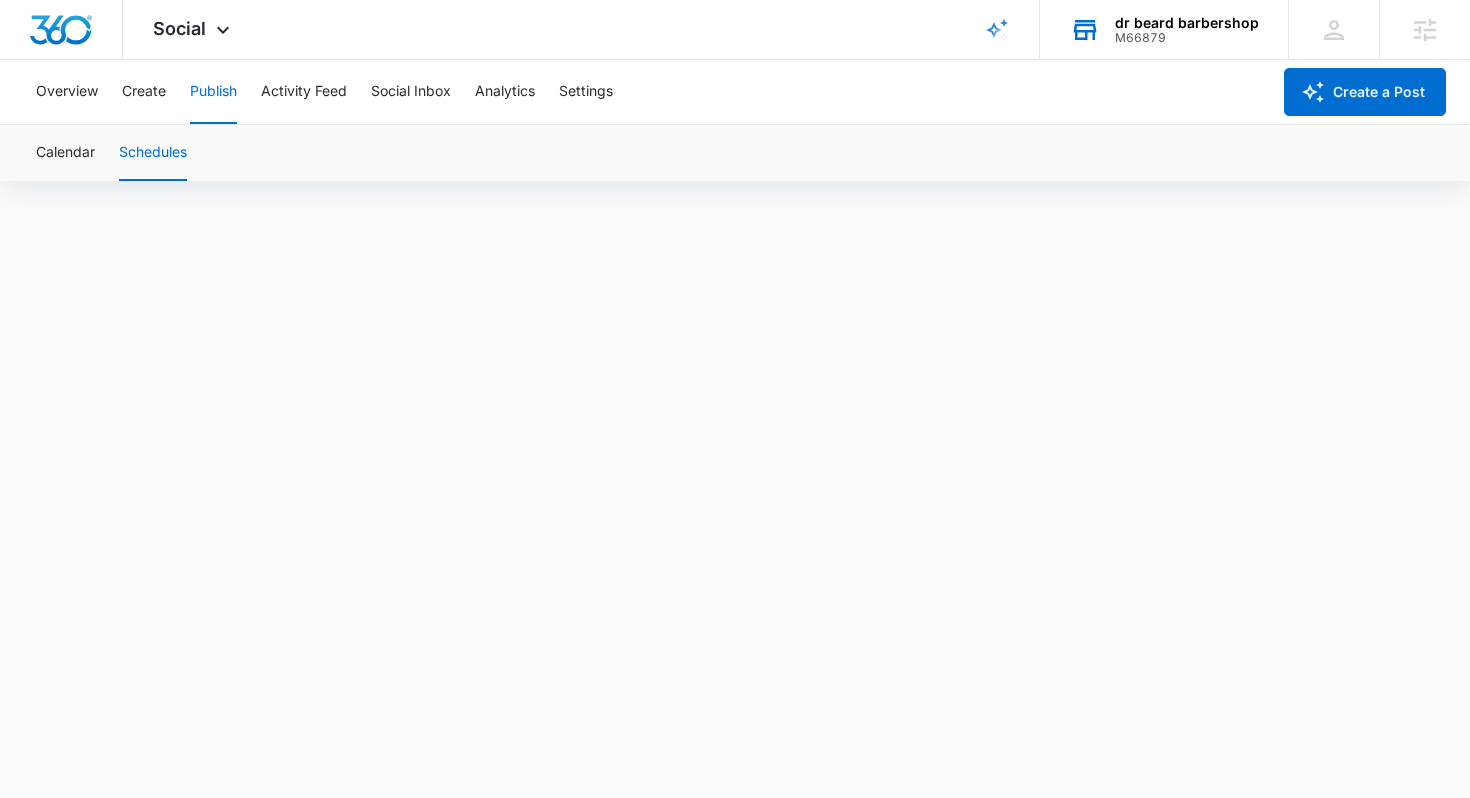 scroll, scrollTop: 14, scrollLeft: 0, axis: vertical 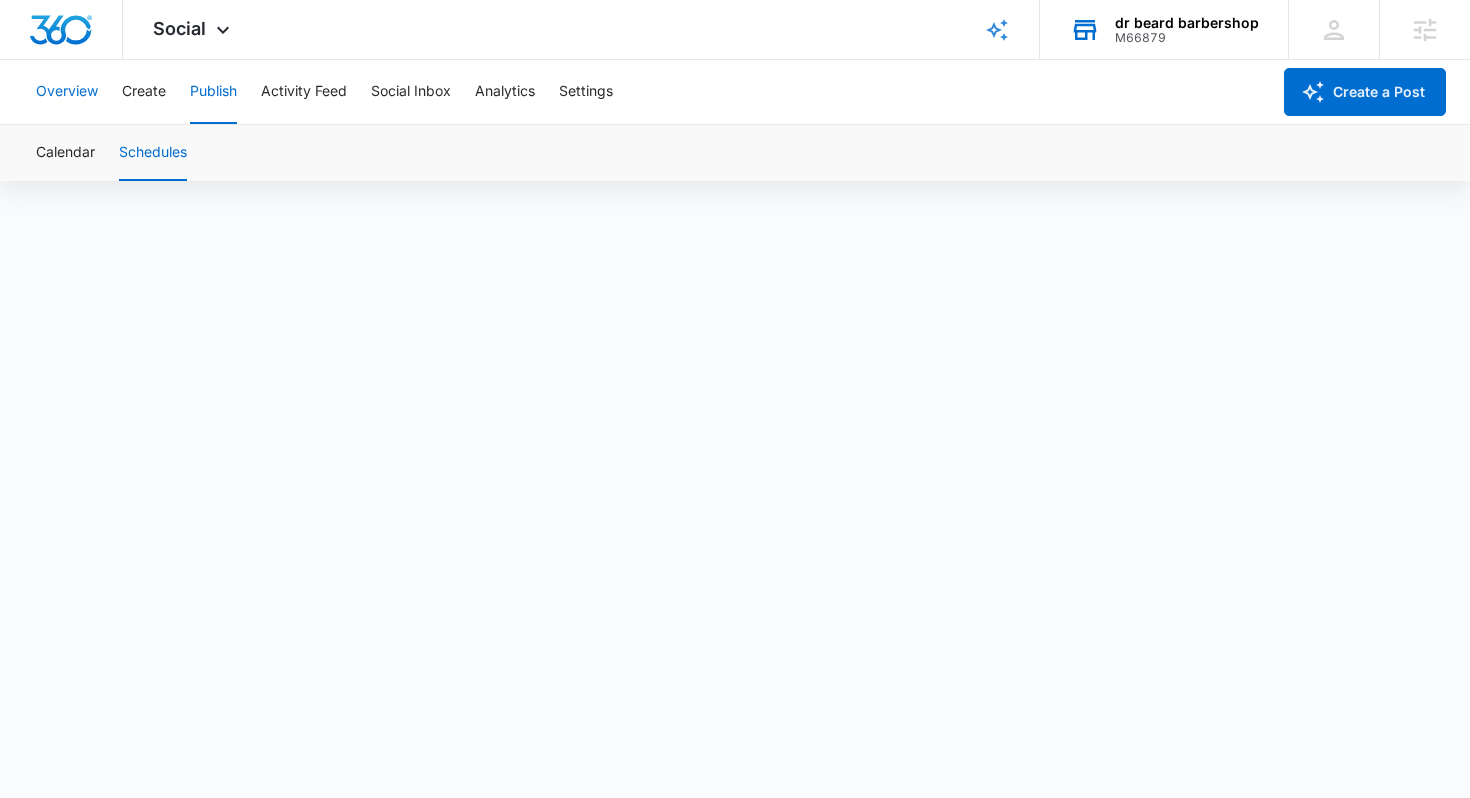 click on "Overview" at bounding box center (67, 92) 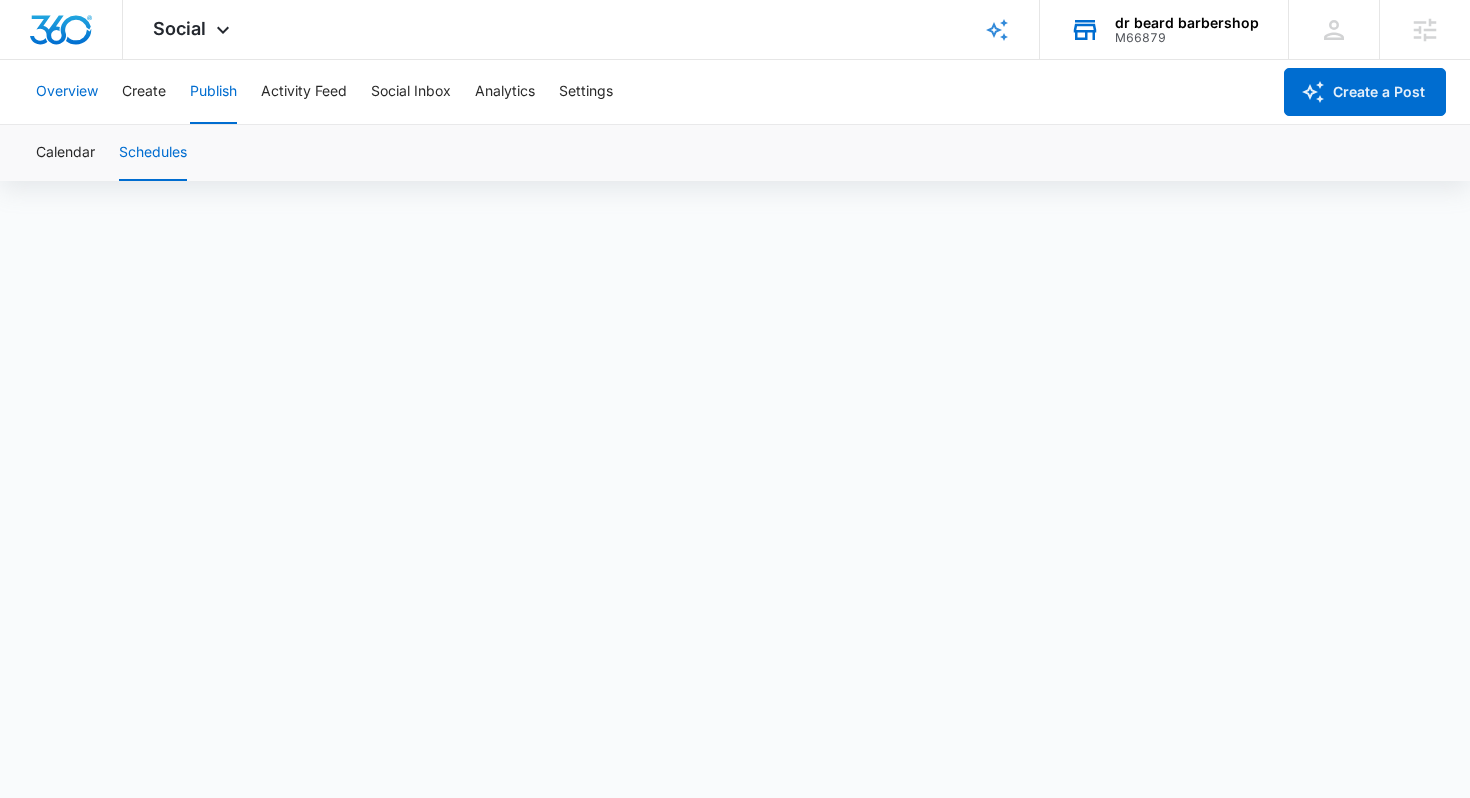 scroll, scrollTop: 0, scrollLeft: 0, axis: both 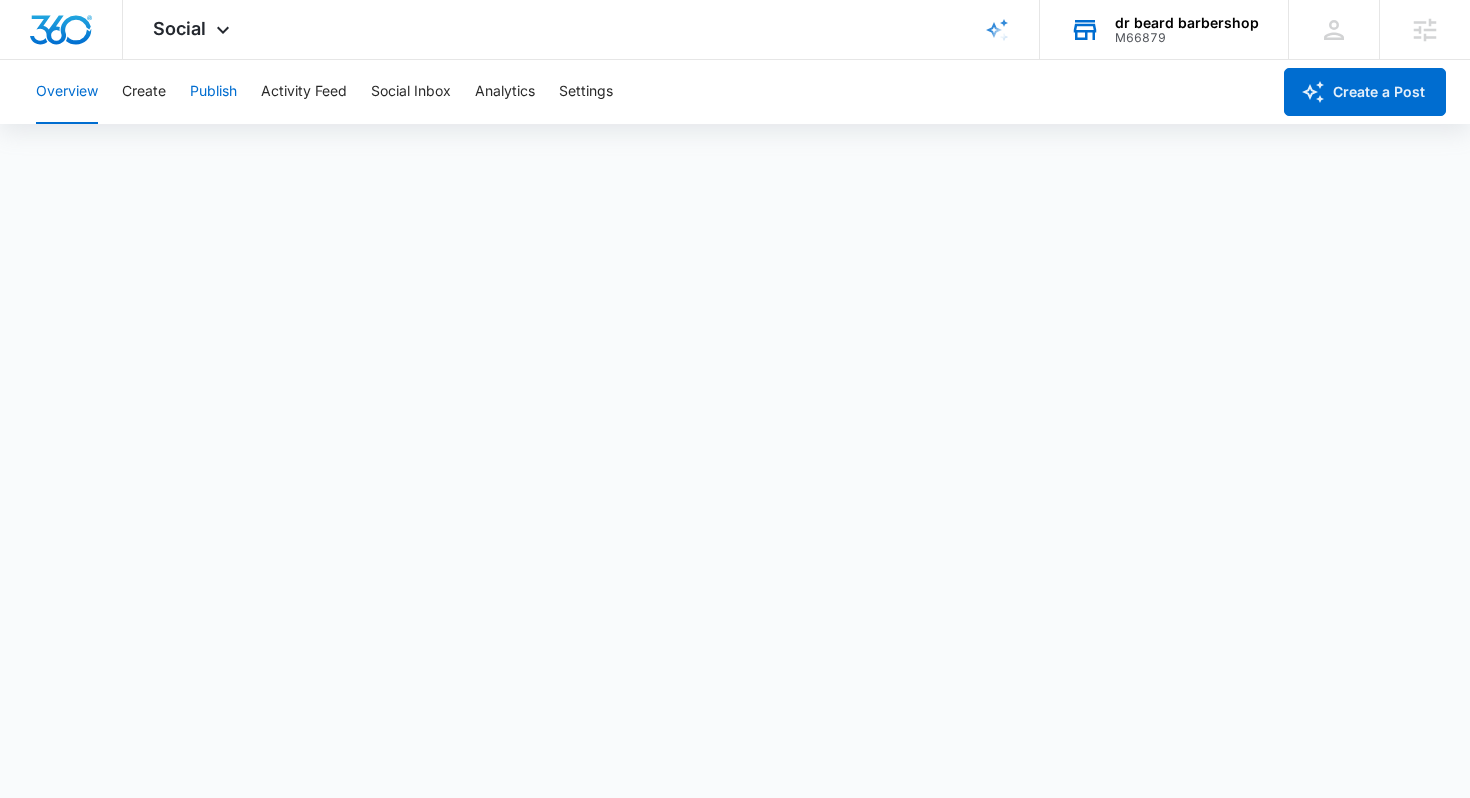 click on "Publish" at bounding box center (213, 92) 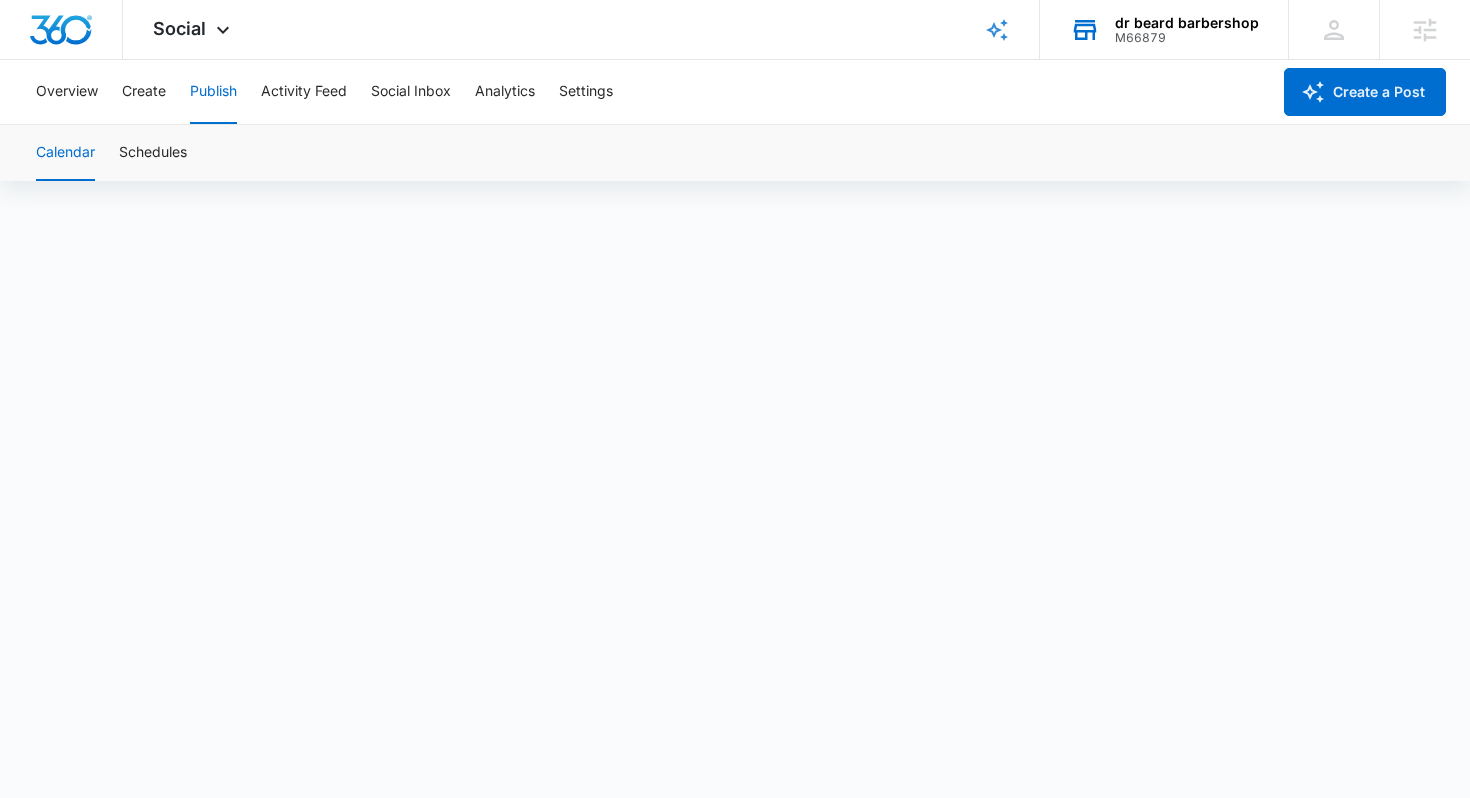 scroll, scrollTop: 14, scrollLeft: 0, axis: vertical 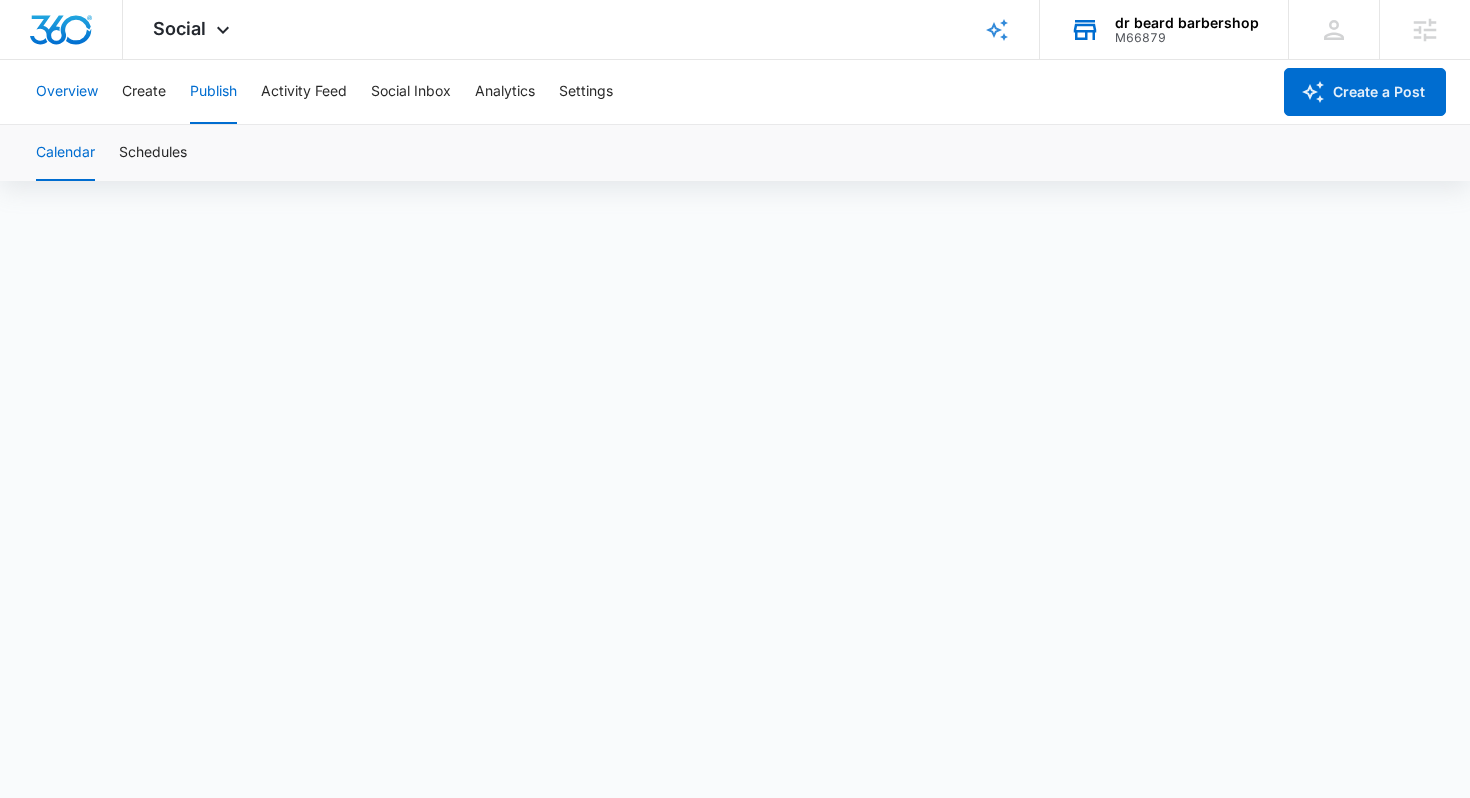 click on "Overview" at bounding box center (67, 92) 